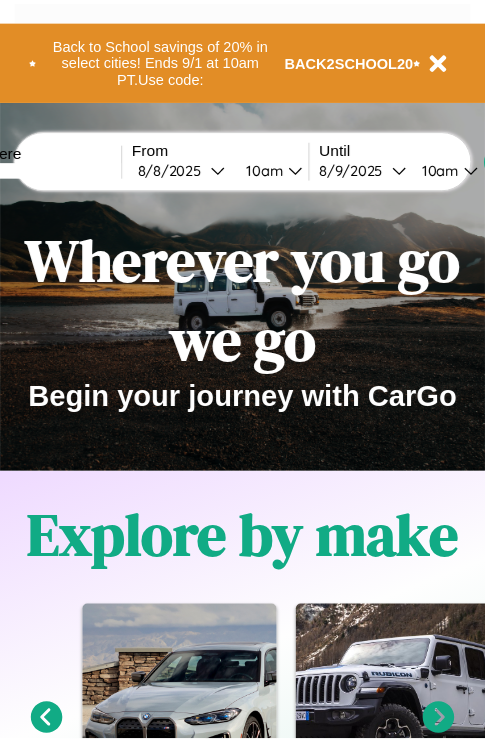 scroll, scrollTop: 0, scrollLeft: 0, axis: both 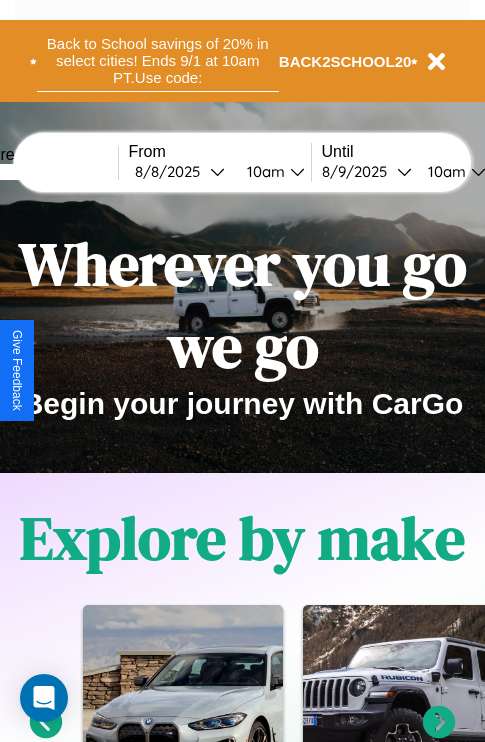 click on "Back to School savings of 20% in select cities! Ends 9/1 at 10am PT.  Use code:" at bounding box center (158, 61) 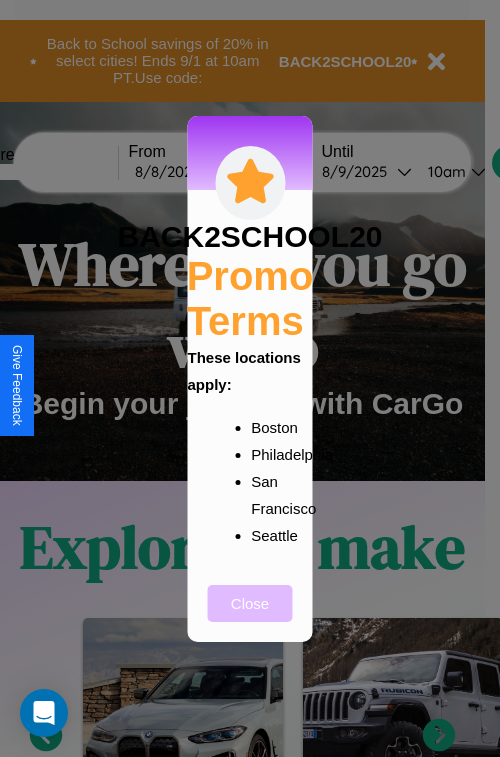 click on "Close" at bounding box center (250, 603) 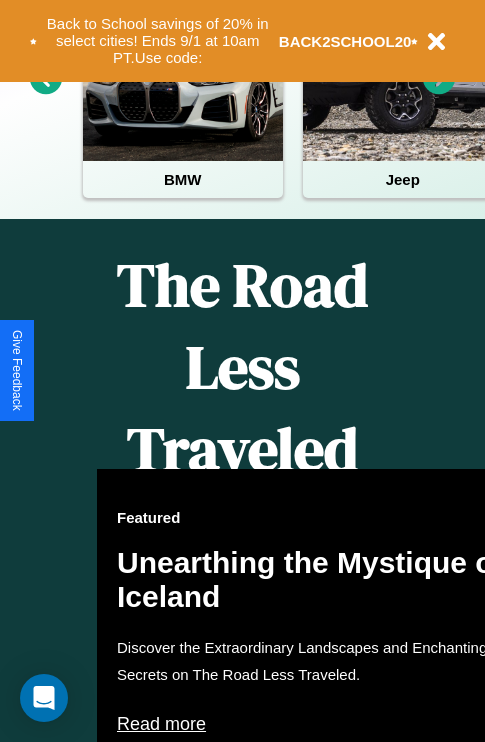 scroll, scrollTop: 2423, scrollLeft: 0, axis: vertical 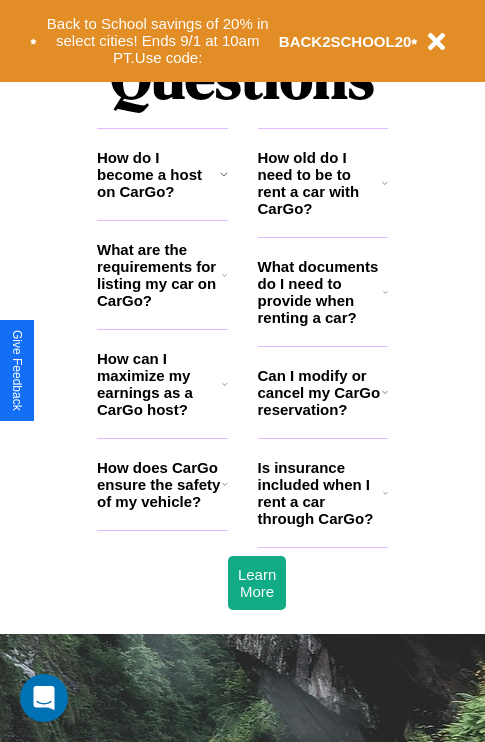 click on "How do I become a host on CarGo?" at bounding box center [158, 174] 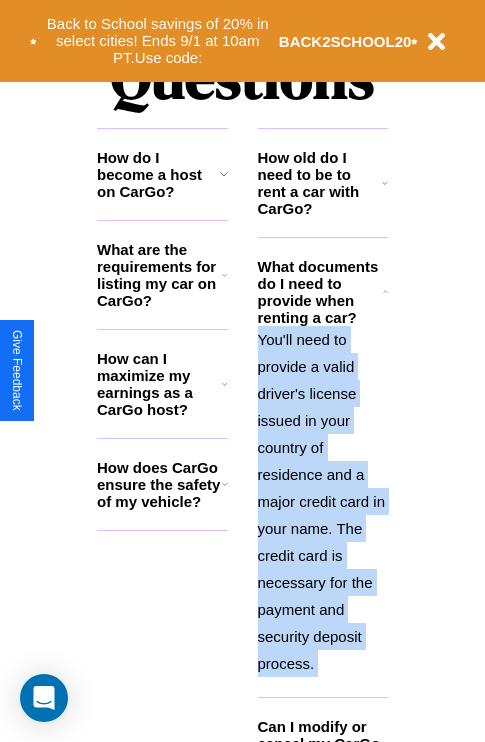 click 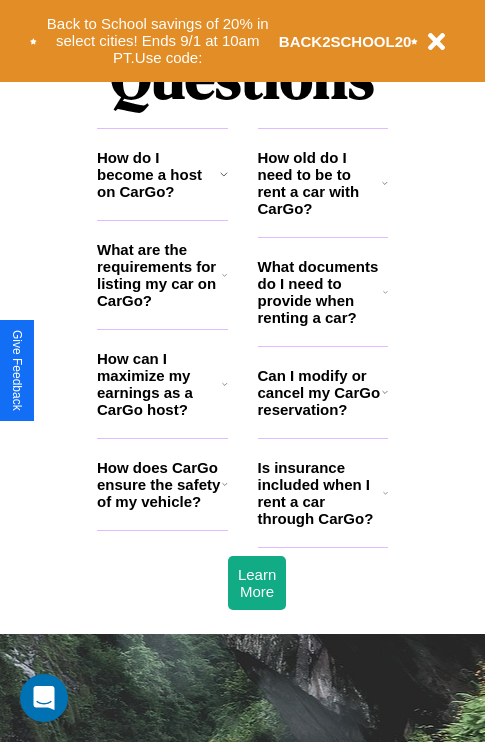 click on "How old do I need to be to rent a car with CarGo?" at bounding box center (320, 183) 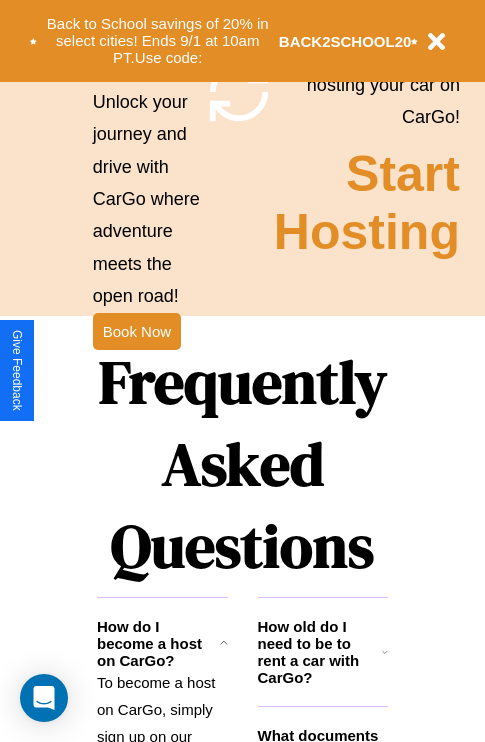 scroll, scrollTop: 1947, scrollLeft: 0, axis: vertical 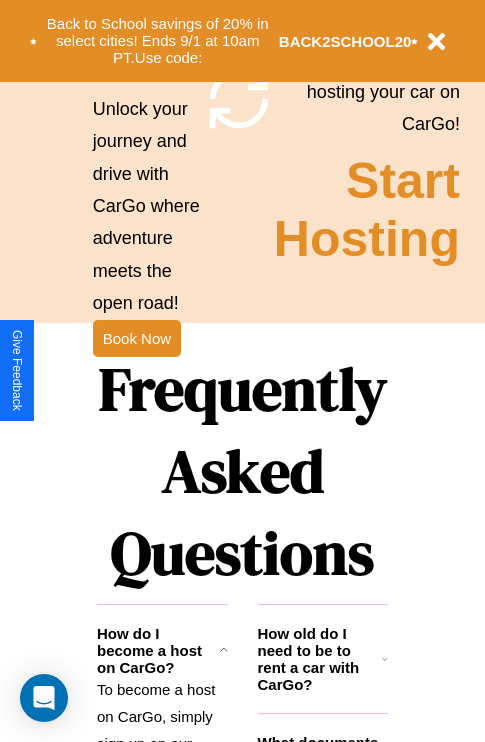 click on "Frequently Asked Questions" at bounding box center (242, 471) 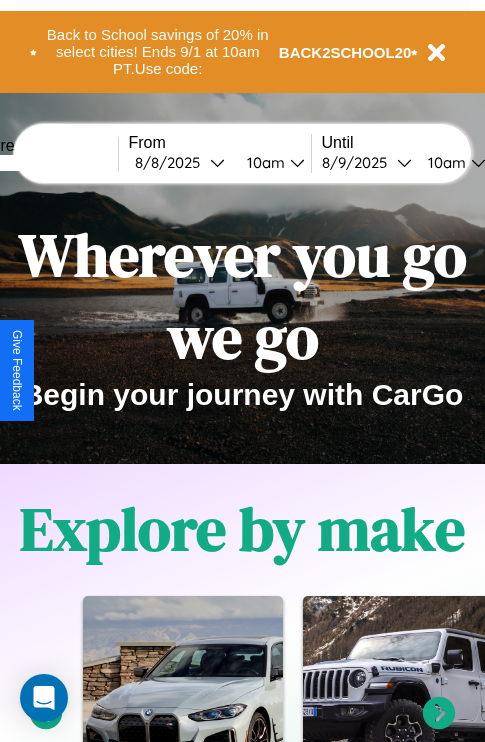 scroll, scrollTop: 0, scrollLeft: 0, axis: both 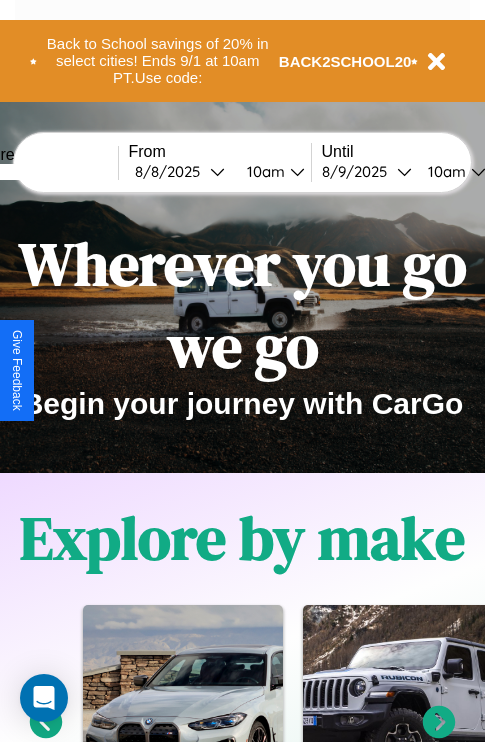 click at bounding box center (43, 172) 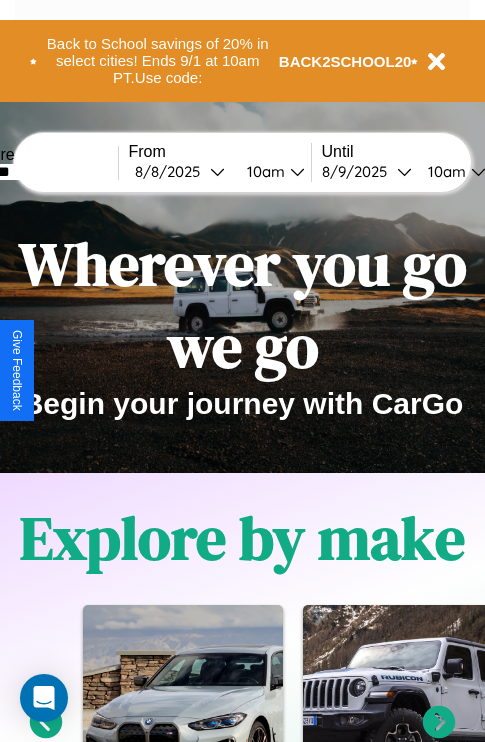 type on "*******" 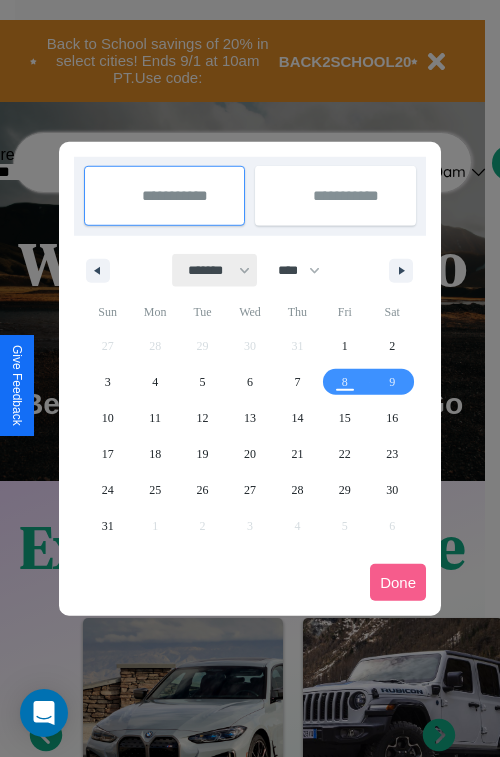 click on "******* ******** ***** ***** *** **** **** ****** ********* ******* ******** ********" at bounding box center (215, 270) 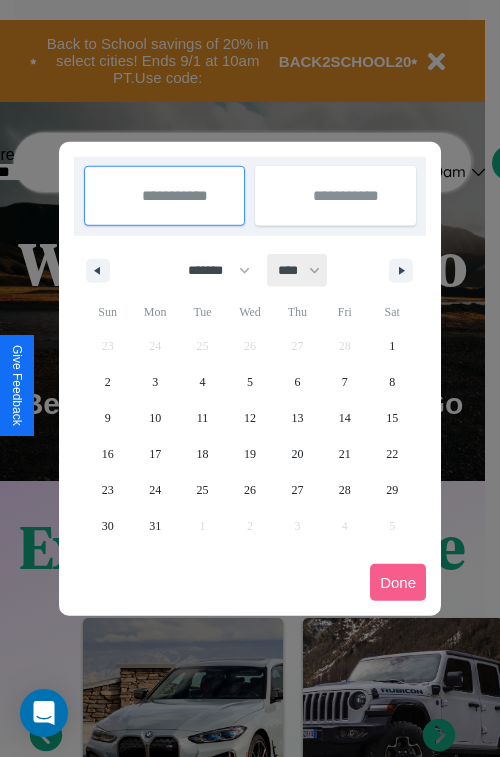 click on "**** **** **** **** **** **** **** **** **** **** **** **** **** **** **** **** **** **** **** **** **** **** **** **** **** **** **** **** **** **** **** **** **** **** **** **** **** **** **** **** **** **** **** **** **** **** **** **** **** **** **** **** **** **** **** **** **** **** **** **** **** **** **** **** **** **** **** **** **** **** **** **** **** **** **** **** **** **** **** **** **** **** **** **** **** **** **** **** **** **** **** **** **** **** **** **** **** **** **** **** **** **** **** **** **** **** **** **** **** **** **** **** **** **** **** **** **** **** **** **** ****" at bounding box center [298, 270] 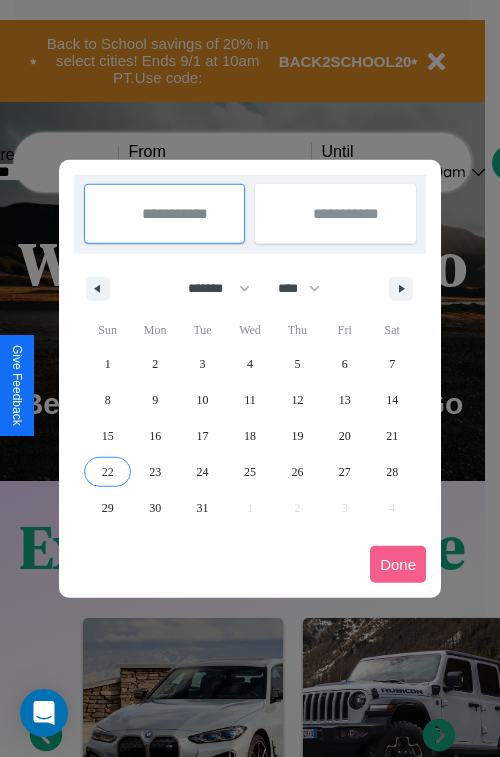click on "22" at bounding box center (108, 472) 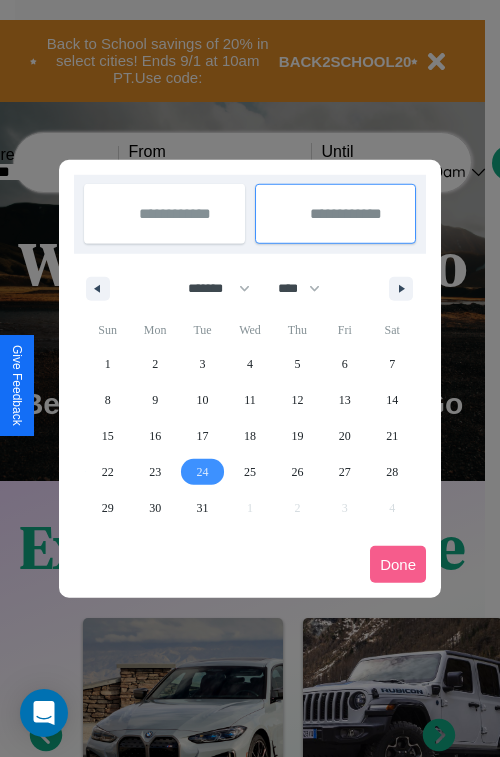 click on "24" at bounding box center [203, 472] 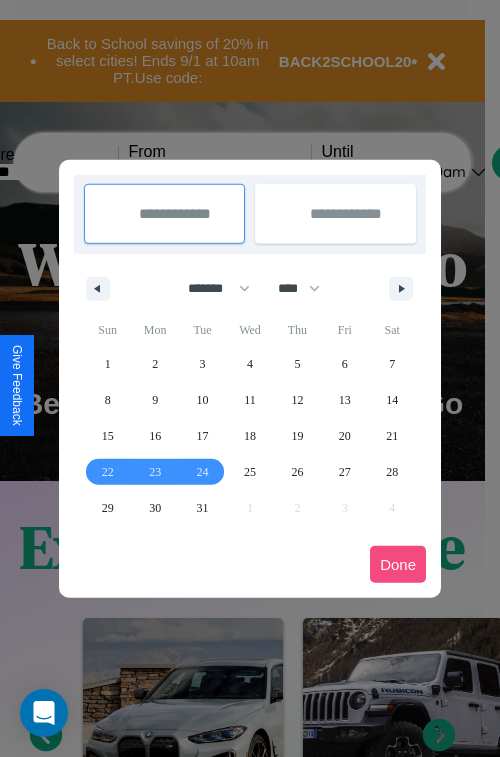 click on "Done" at bounding box center (398, 564) 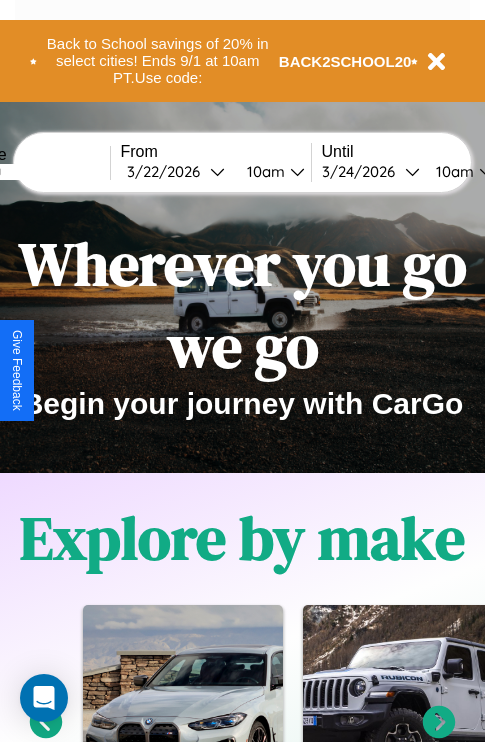 scroll, scrollTop: 0, scrollLeft: 76, axis: horizontal 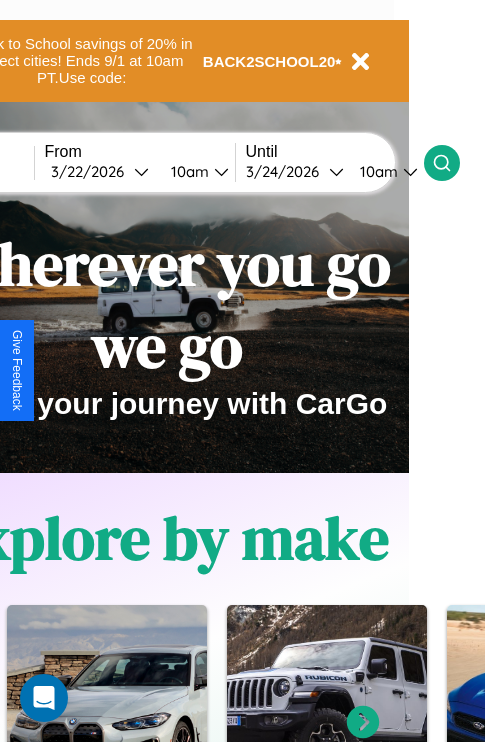 click 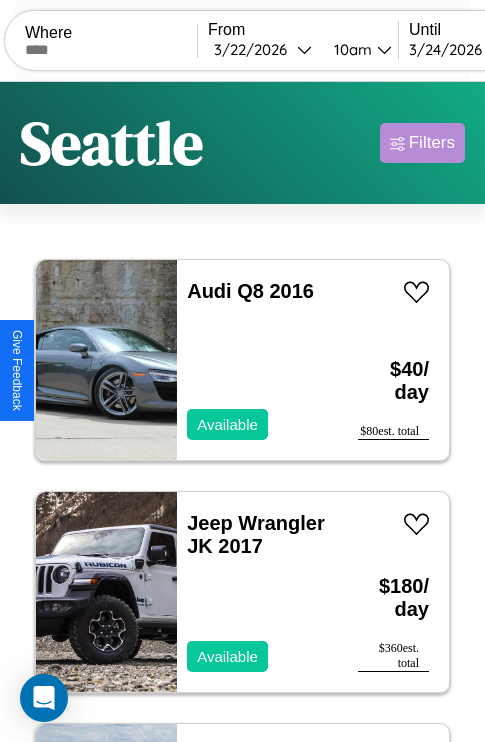 click on "Filters" at bounding box center [432, 143] 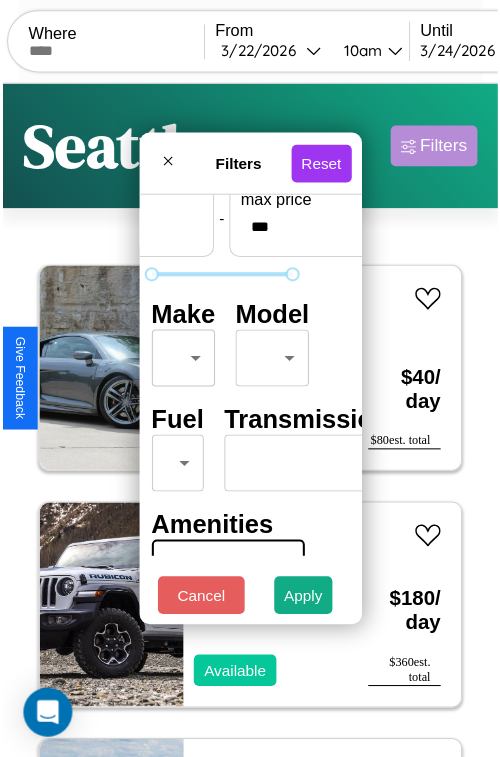 scroll, scrollTop: 162, scrollLeft: 63, axis: both 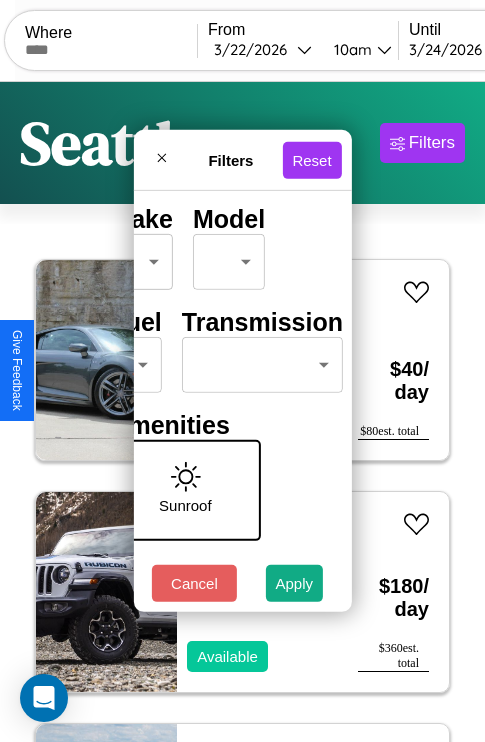 click on "CarGo Where From [DATE] [TIME] Until [DATE] [TIME] Become a Host Login Sign Up [CITY] Filters 52 cars in this area These cars can be picked up in this city. Audi Q8 2016 Available $ 40 / day $ 80 est. total Jeep Wrangler JK 2017 Available $ 180 / day $ 360 est. total Hyundai Veloster N 2023 Available $ 150 / day $ 300 est. total Toyota Cressida 2014 Unavailable $ 90 / day $ 180 est. total Volkswagen Atlas 2018 Available $ 130 / day $ 260 est. total Buick Coachbuilder 2022 Unavailable $ 160 / day $ 320 est. total Maserati Spyder 2022 Available $ 90 / day $ 180 est. total Jaguar XK 2014 Available $ 200 / day $ 400 est. total Kia Telluride 2014 Available $ 80 / day $ 160 est. total Lincoln Mark LT 2016 Available $ 140 / day $ 280 est. total Honda TRX350TE (FourTrax Rancher) 2018 Available $ 140 / day $ 280 est. total Volvo S60 Cross Country 2018 Available $ 90 / day $ 180 est. total Audi 100 2019 Available $ 130 / day $ 260" at bounding box center [242, 412] 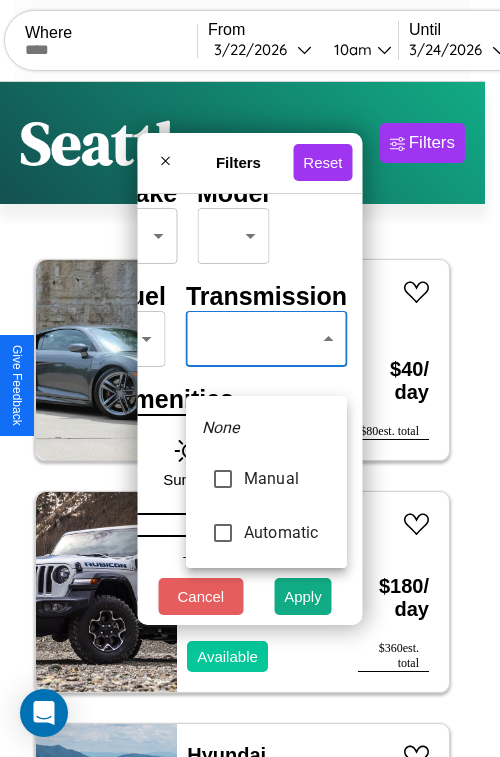 type on "******" 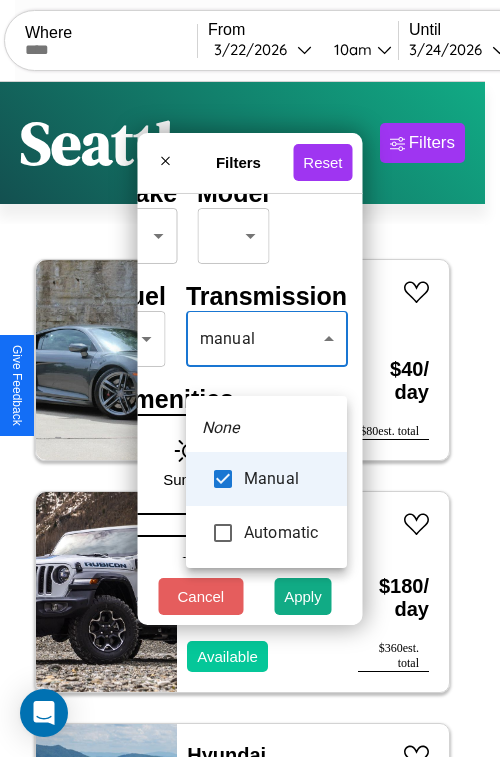 click at bounding box center [250, 378] 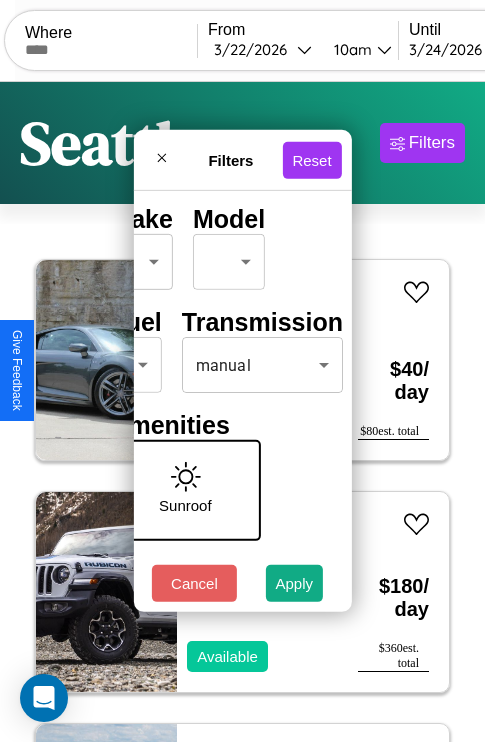 click on "Apply" at bounding box center [295, 583] 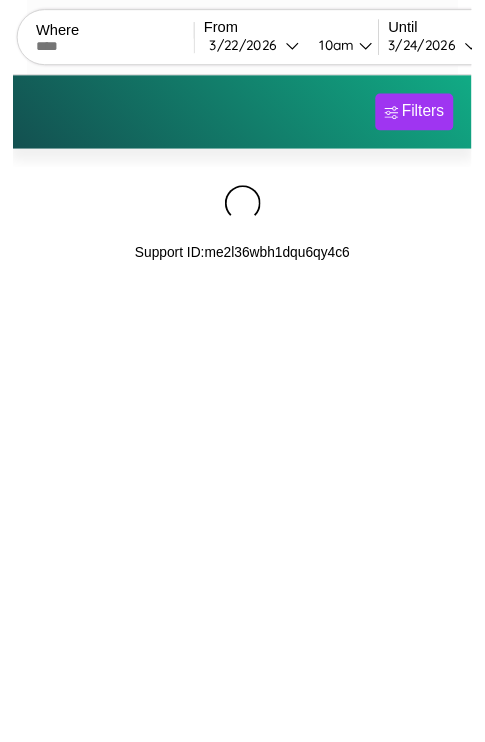 scroll, scrollTop: 0, scrollLeft: 0, axis: both 